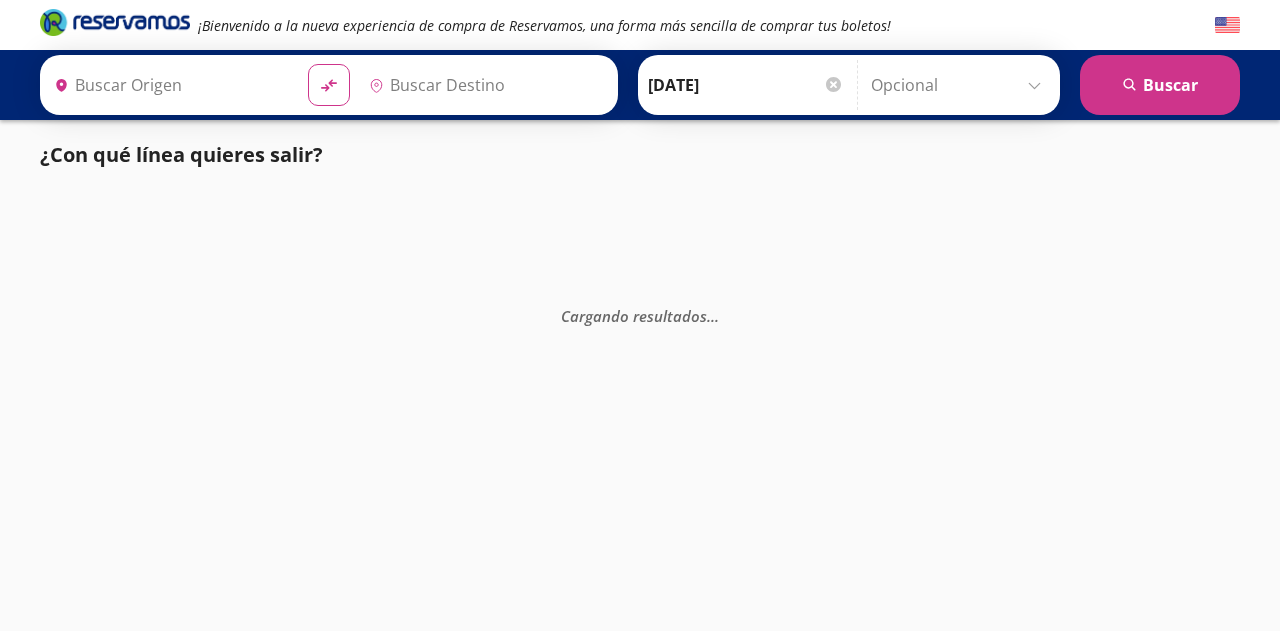 scroll, scrollTop: 0, scrollLeft: 0, axis: both 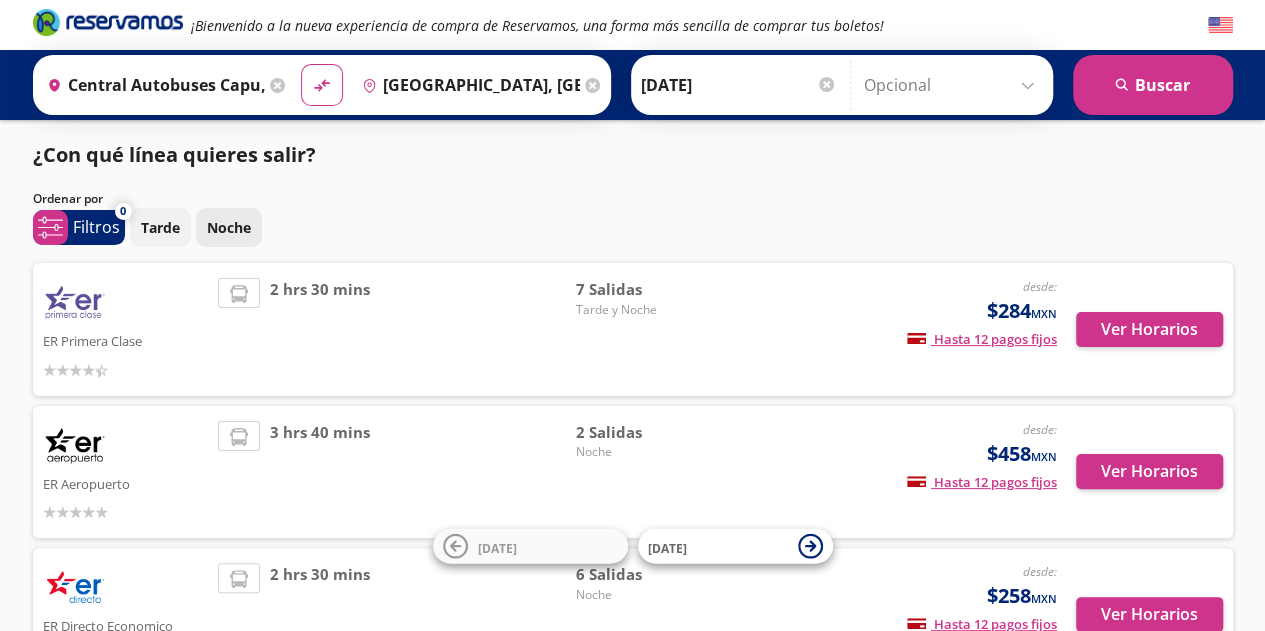click on "Noche" at bounding box center [229, 227] 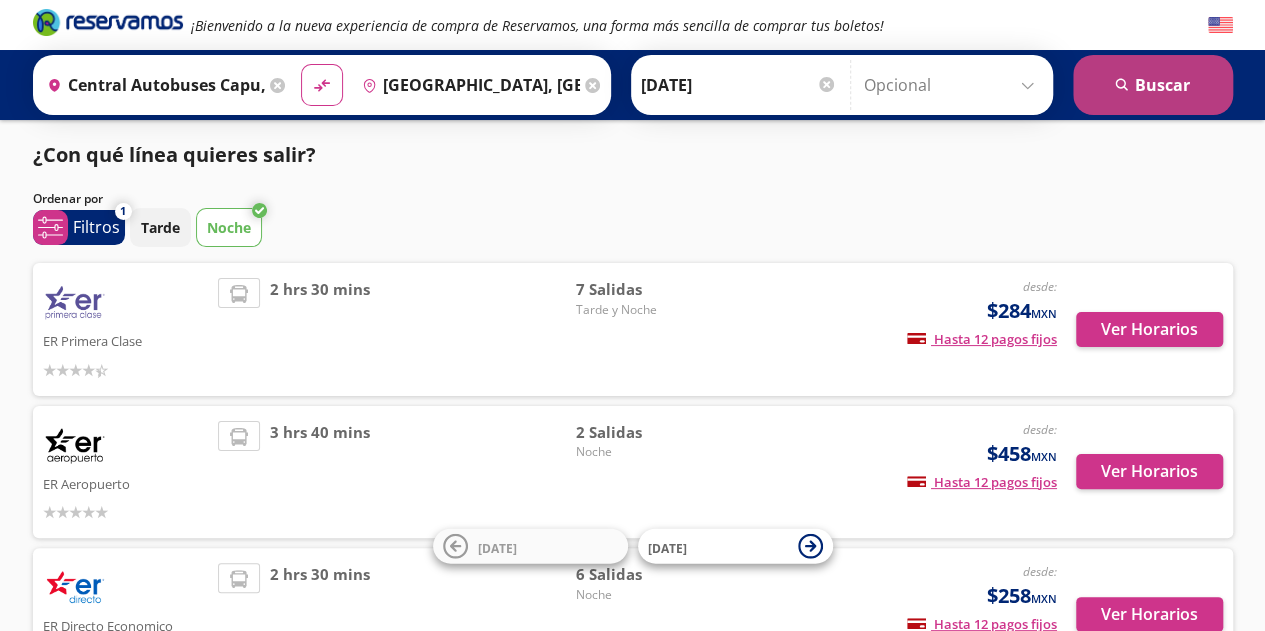 click on "search
[GEOGRAPHIC_DATA]" at bounding box center (1153, 85) 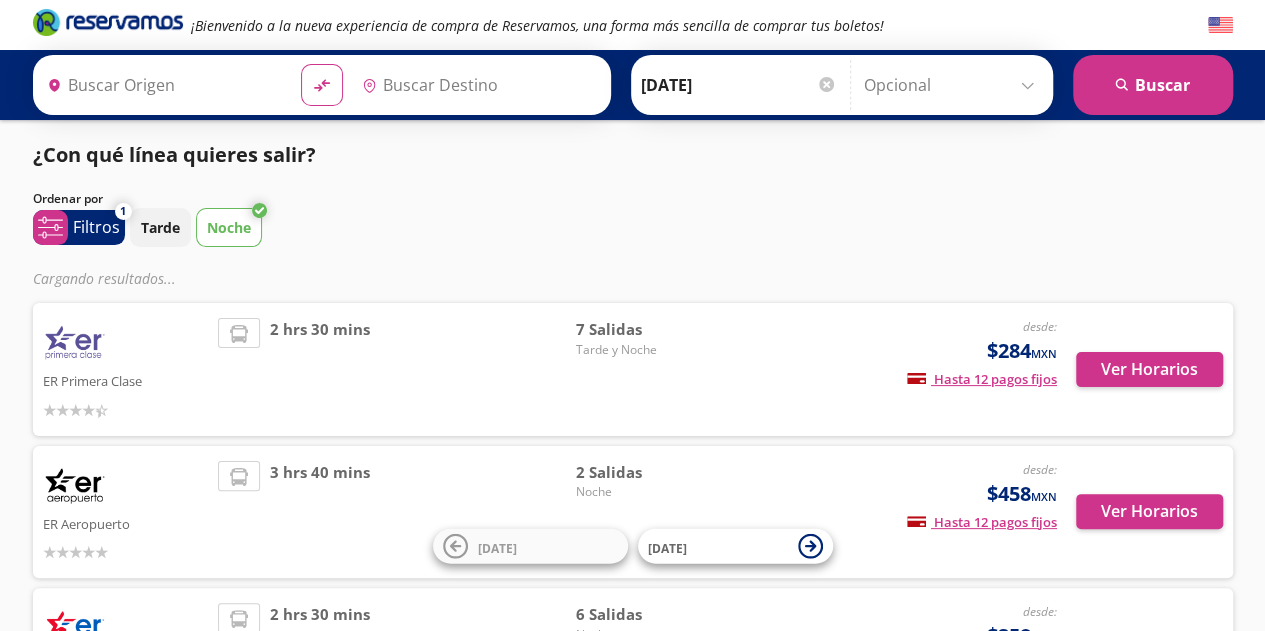 type on "[GEOGRAPHIC_DATA], [GEOGRAPHIC_DATA]" 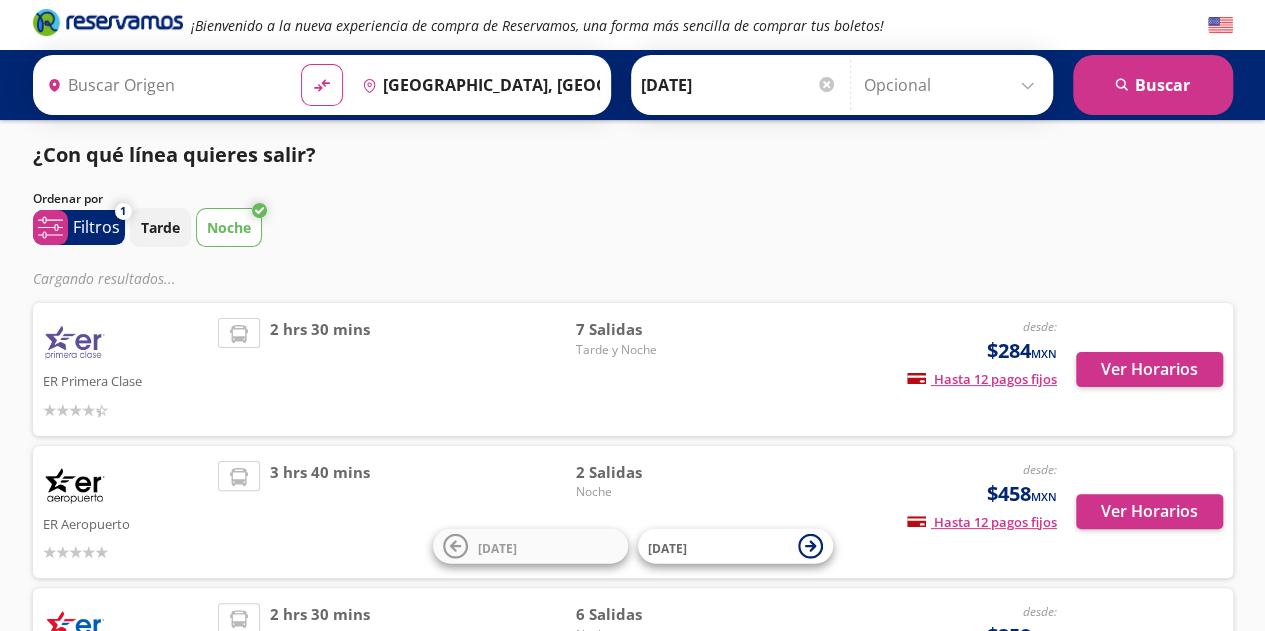 type on "Central Autobuses Capu, [GEOGRAPHIC_DATA]" 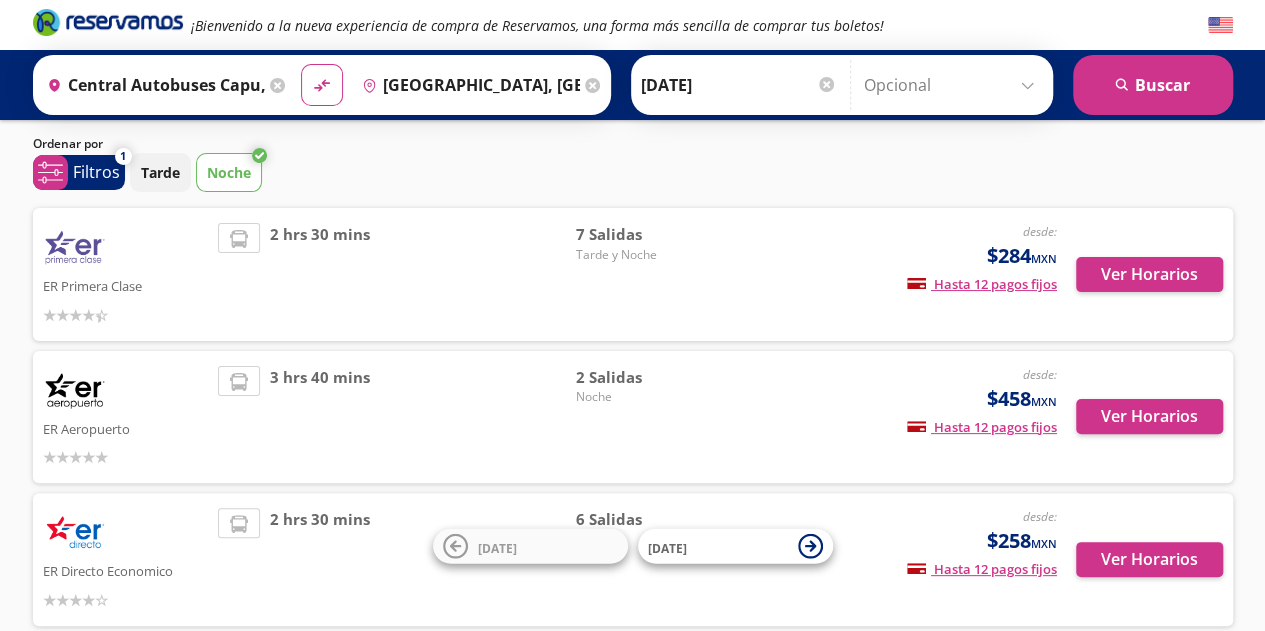 scroll, scrollTop: 54, scrollLeft: 0, axis: vertical 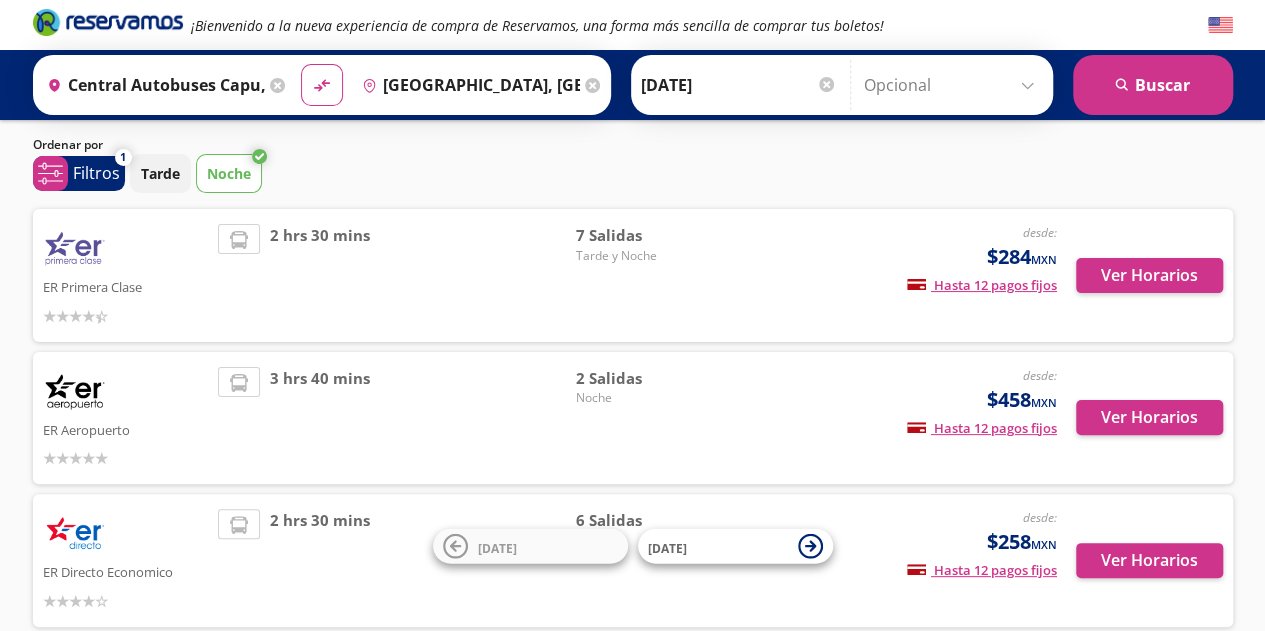 click on "ER Primera Clase" at bounding box center [126, 275] 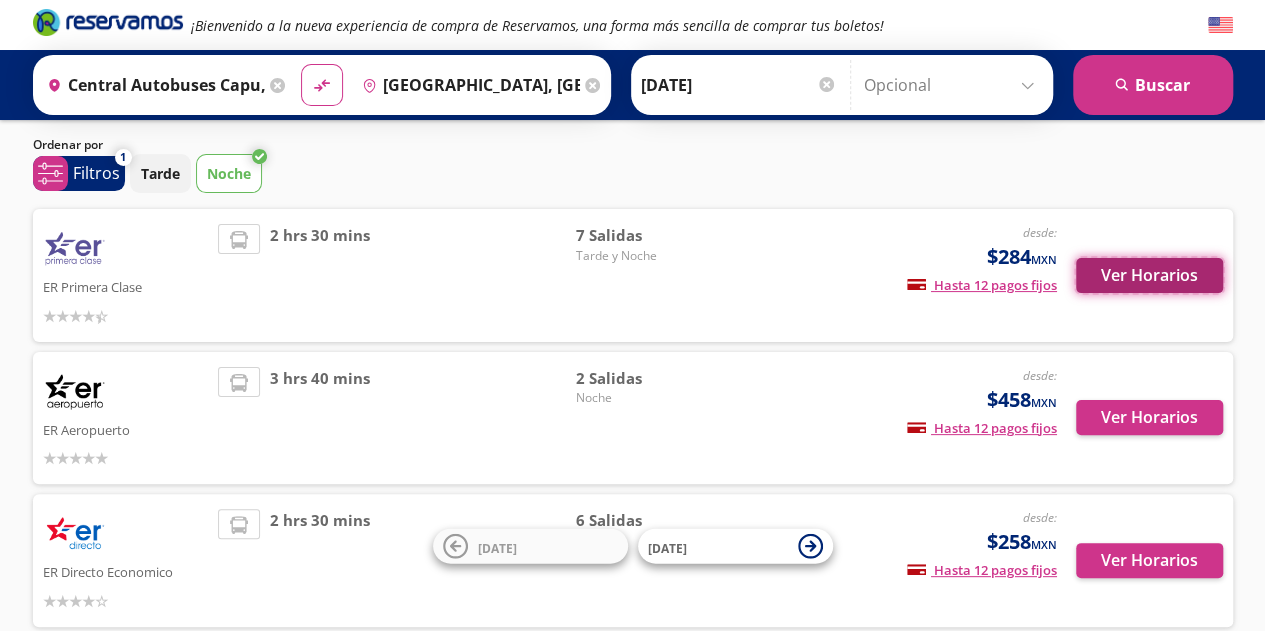 click on "Ver Horarios" at bounding box center [1149, 275] 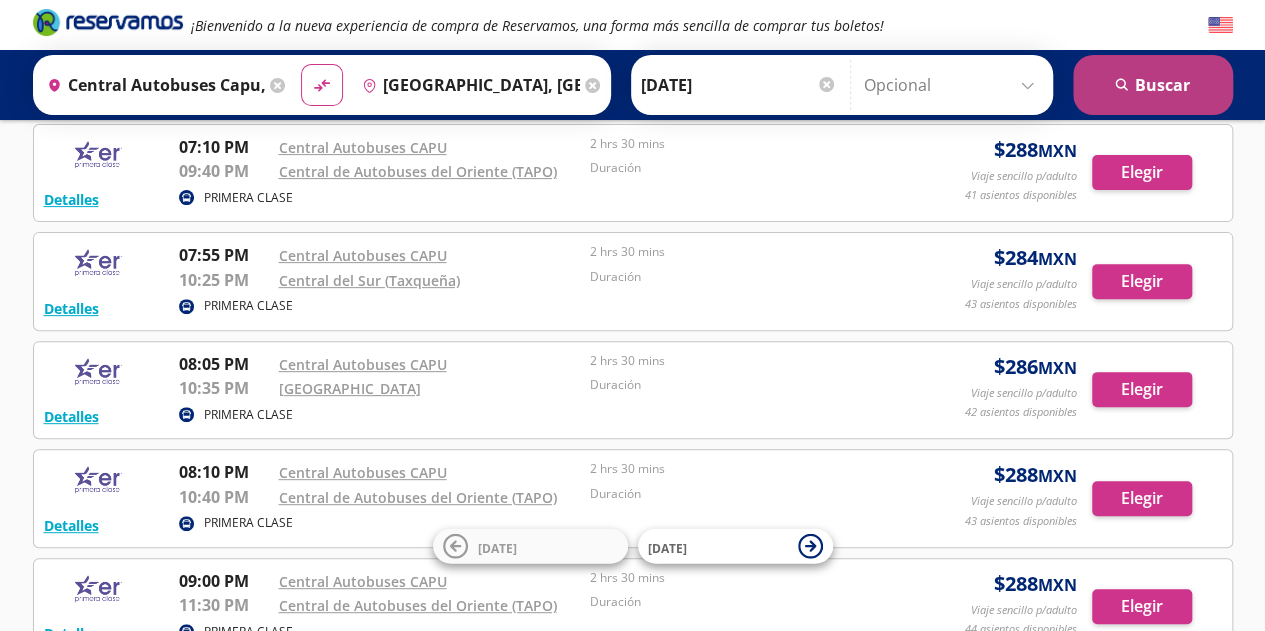 scroll, scrollTop: 529, scrollLeft: 0, axis: vertical 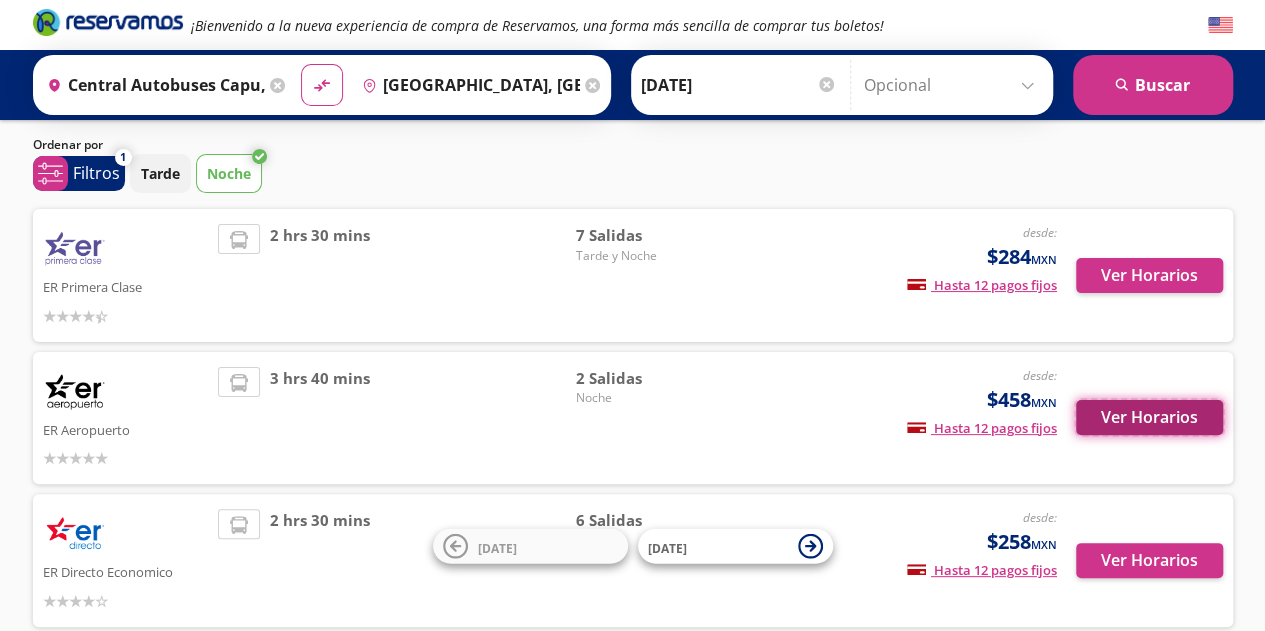 click on "Ver Horarios" at bounding box center (1149, 417) 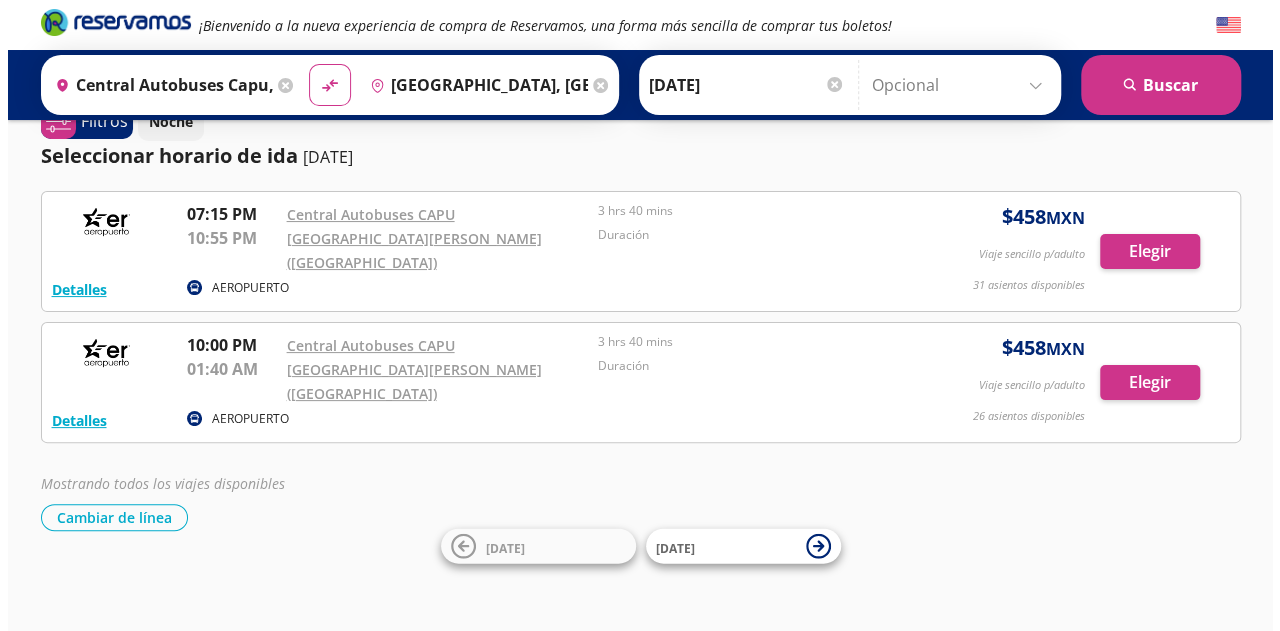 scroll, scrollTop: 0, scrollLeft: 0, axis: both 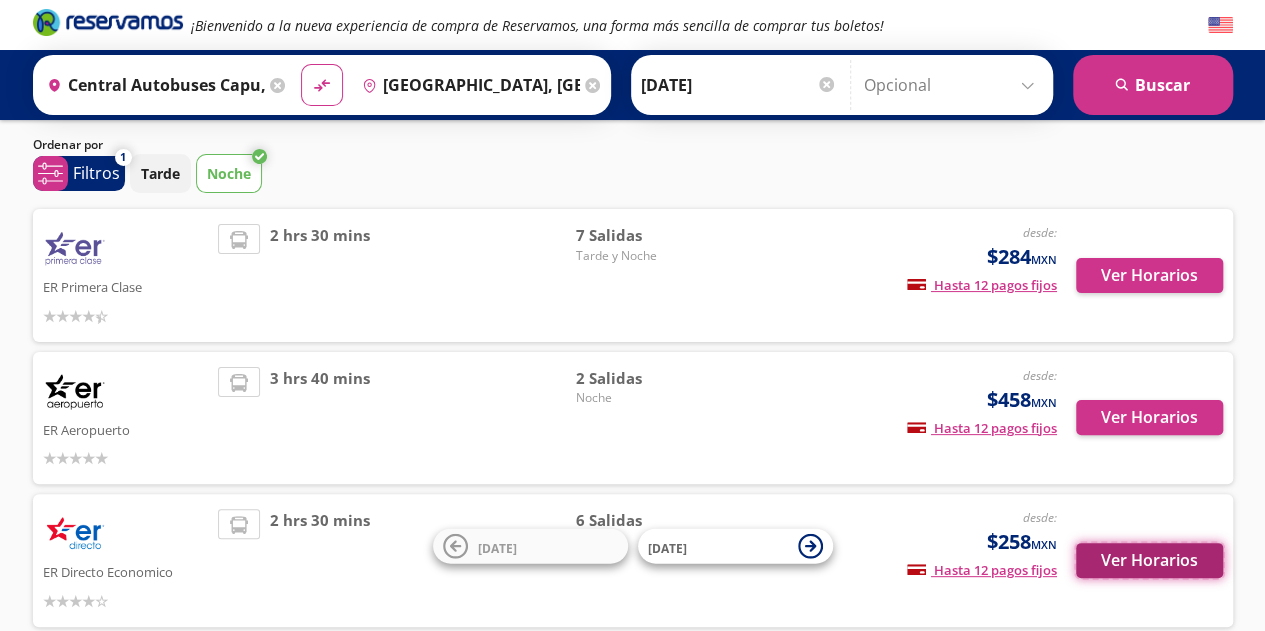 click on "Ver Horarios" at bounding box center (1149, 560) 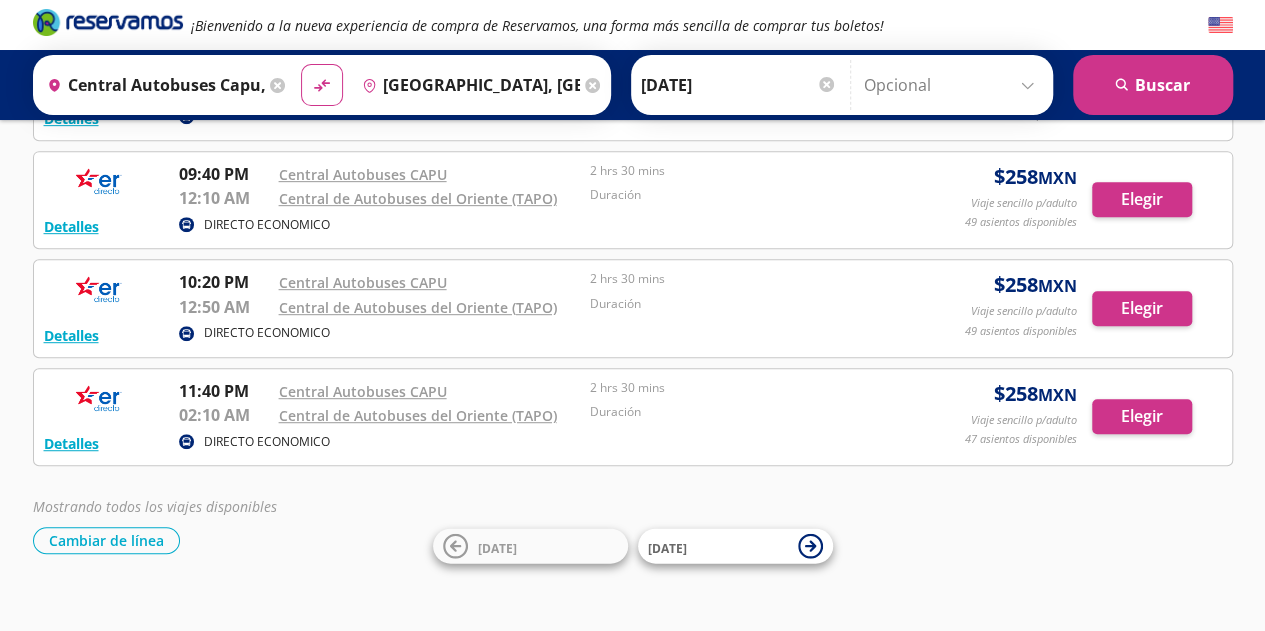scroll, scrollTop: 402, scrollLeft: 0, axis: vertical 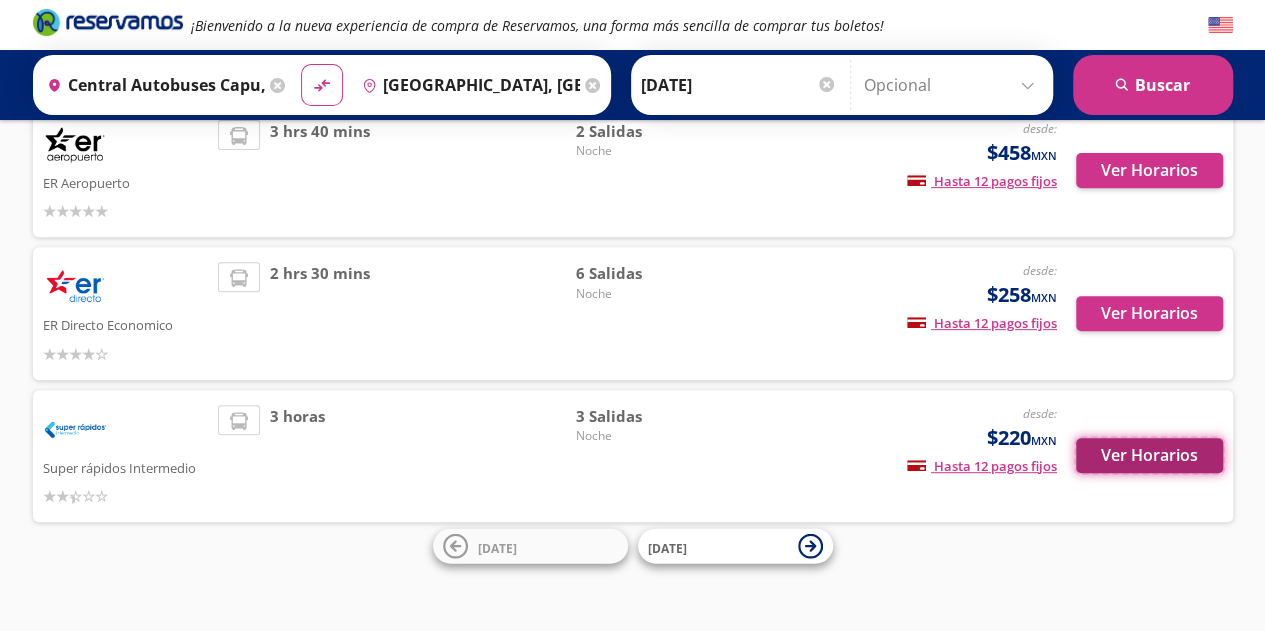click on "Ver Horarios" at bounding box center (1149, 455) 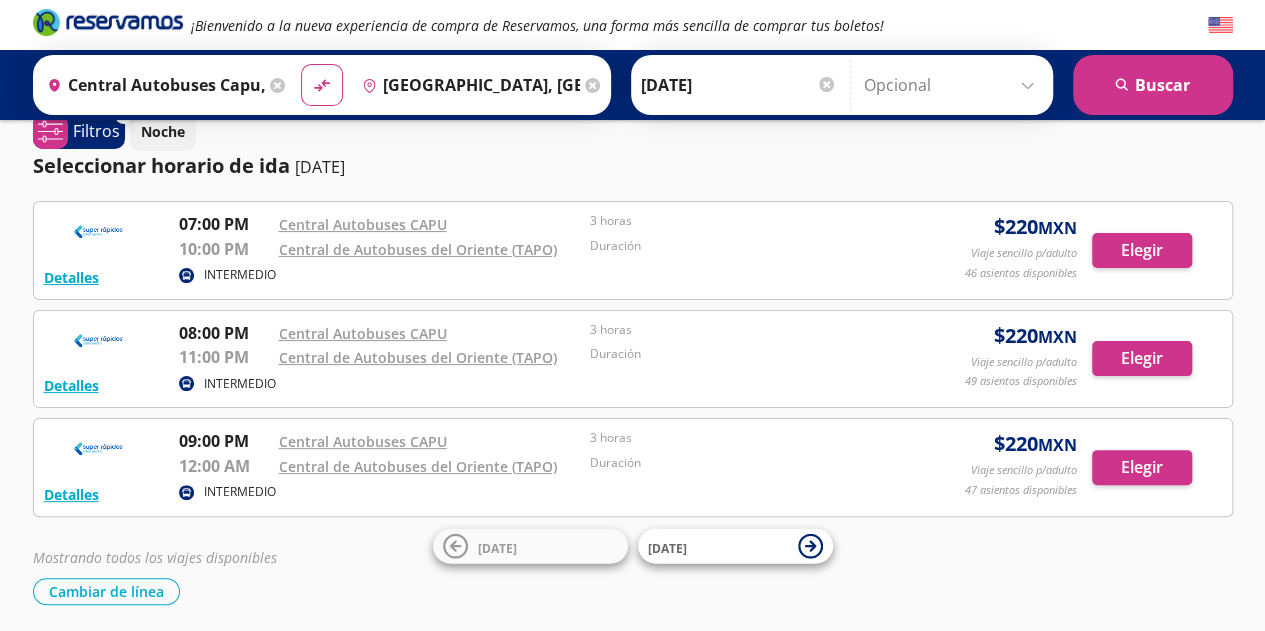 scroll, scrollTop: 0, scrollLeft: 0, axis: both 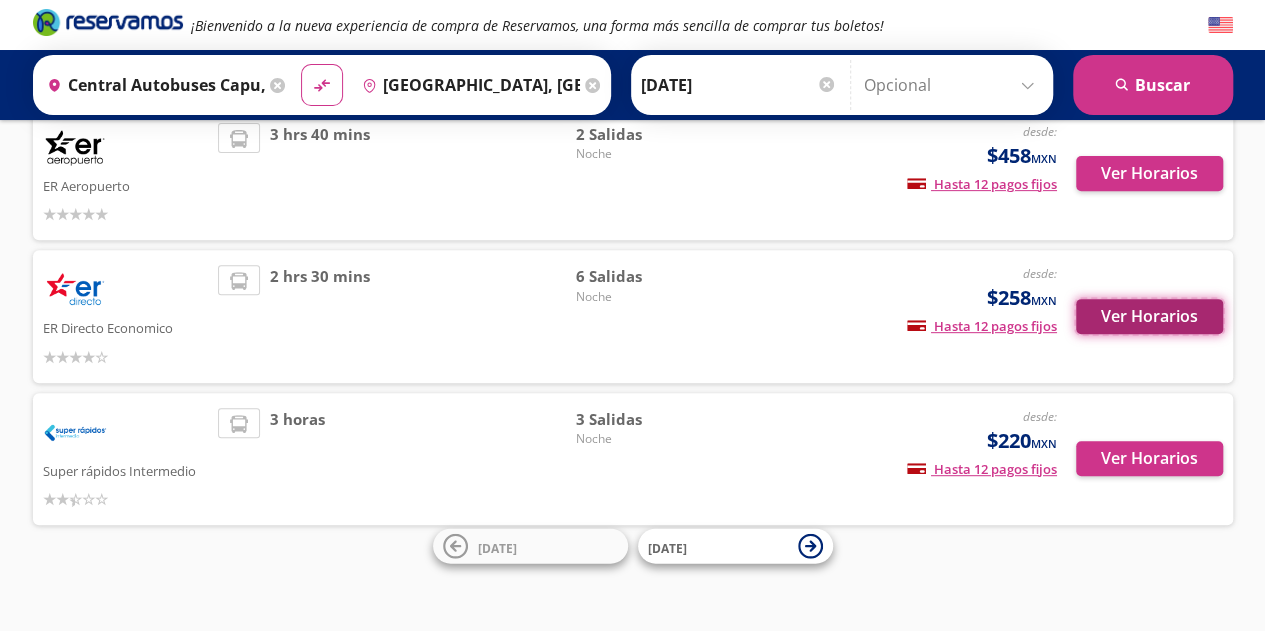 click on "Ver Horarios" at bounding box center [1149, 316] 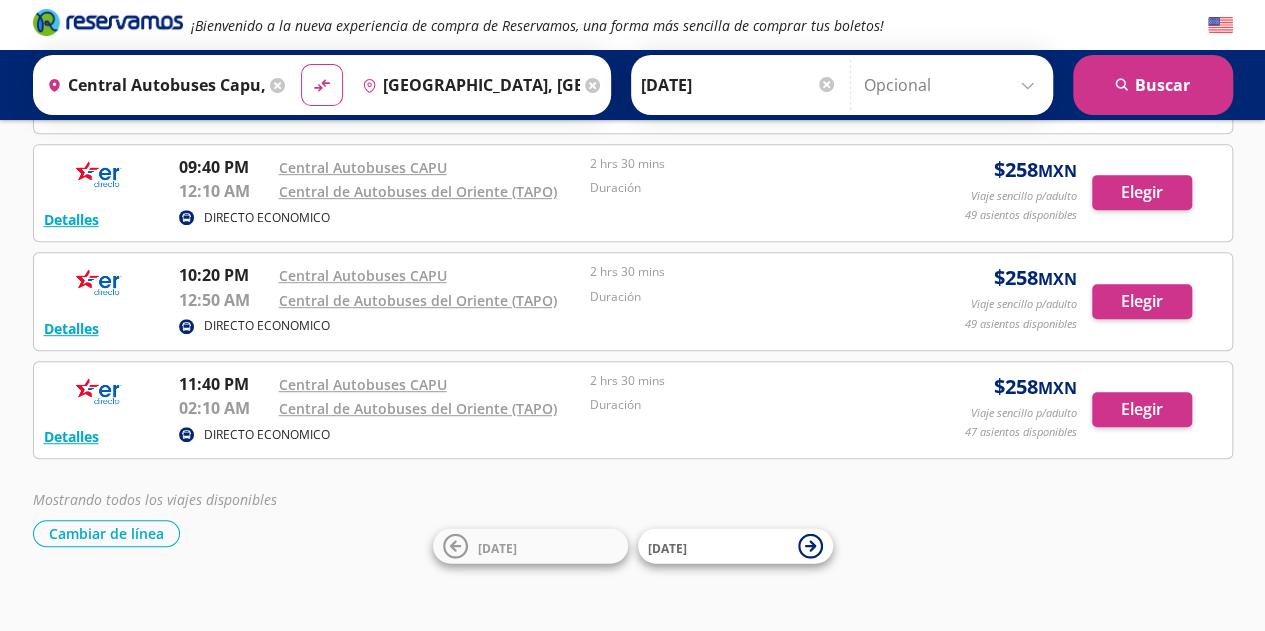 scroll, scrollTop: 415, scrollLeft: 0, axis: vertical 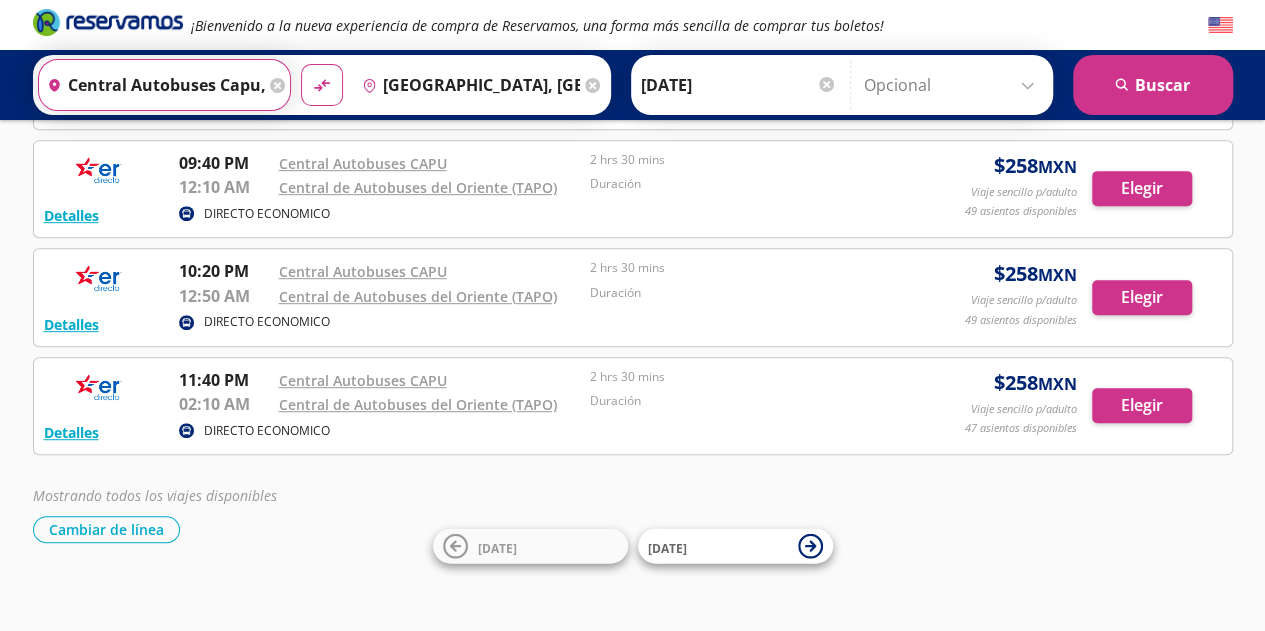 click on "Central Autobuses Capu, [GEOGRAPHIC_DATA]" at bounding box center [152, 85] 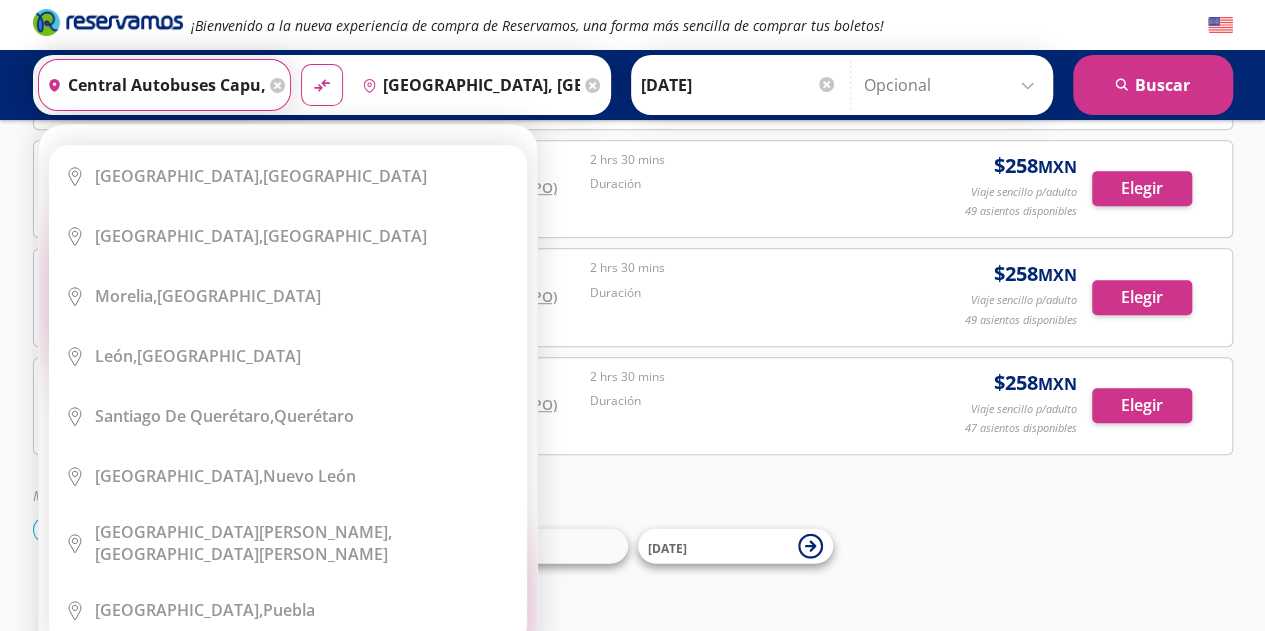 scroll, scrollTop: 421, scrollLeft: 0, axis: vertical 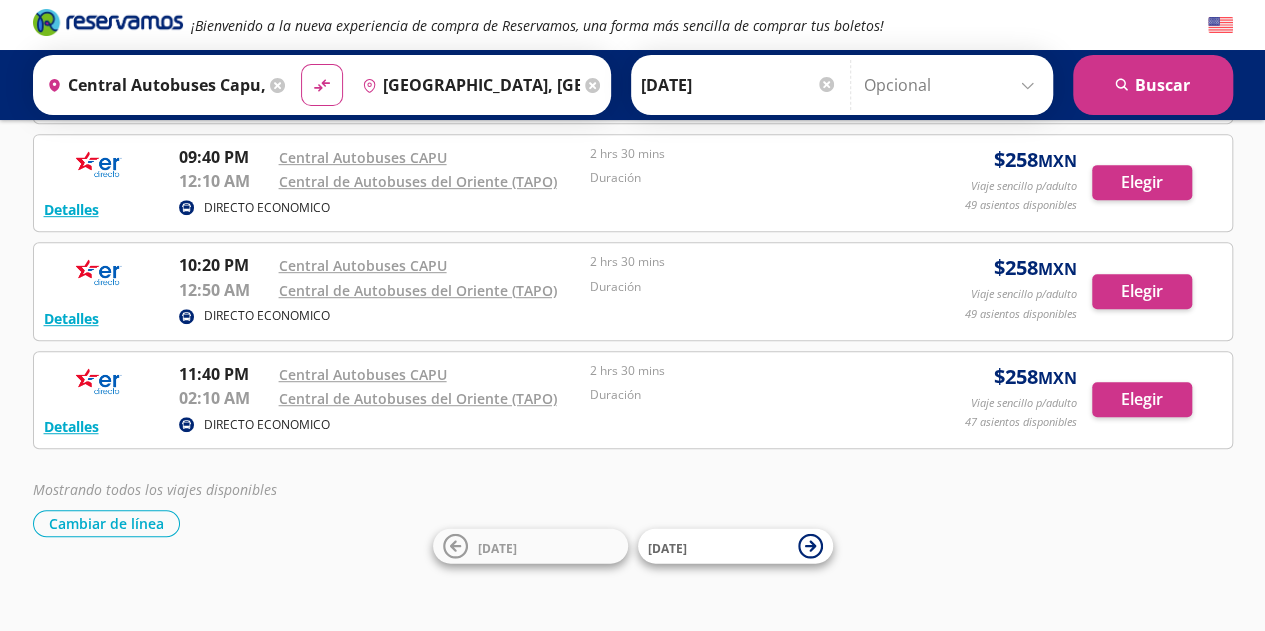 click on "DIRECTO ECONOMICO" at bounding box center [535, 426] 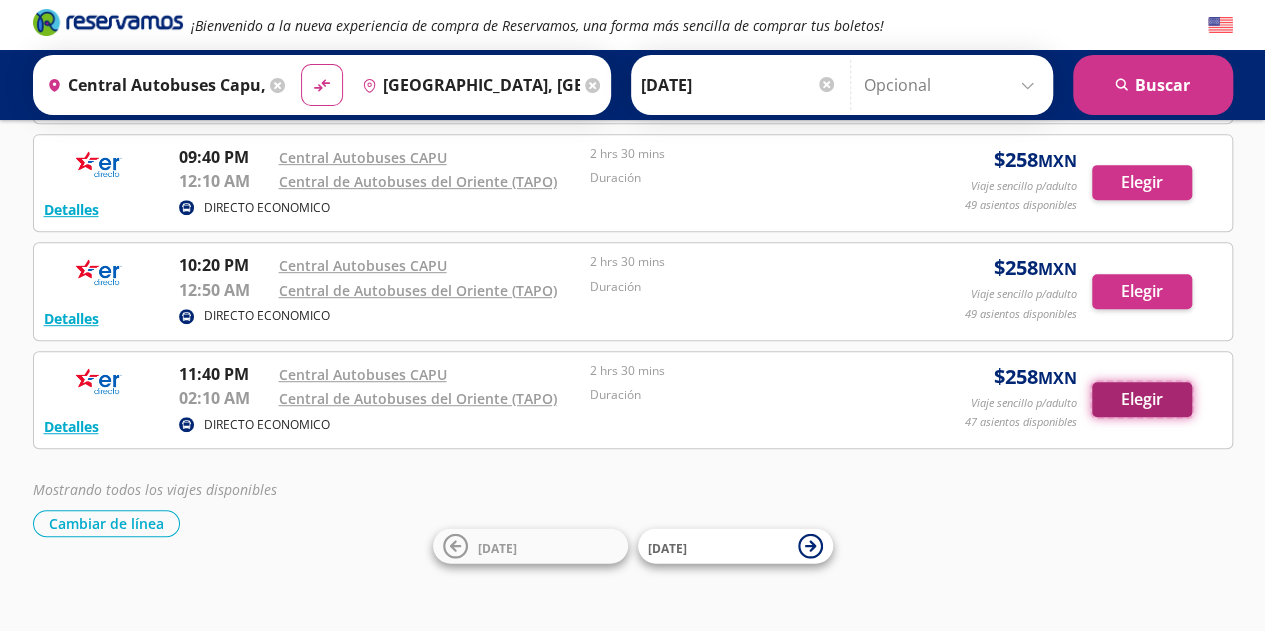click on "Elegir" at bounding box center (1142, 399) 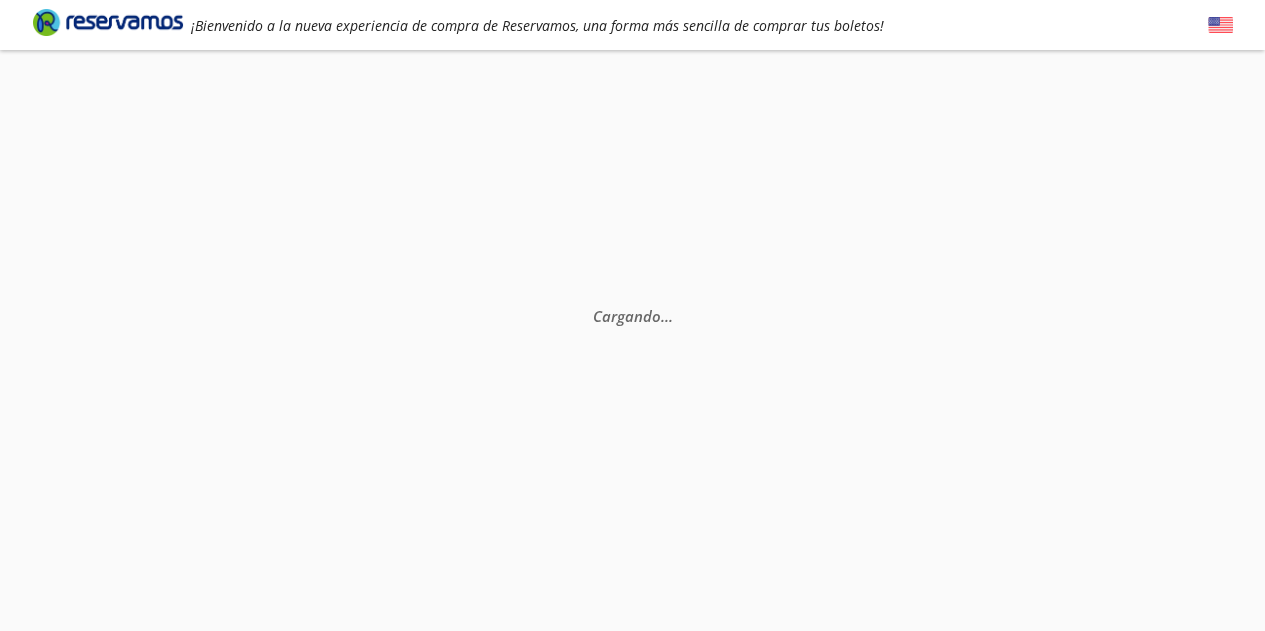 scroll, scrollTop: 0, scrollLeft: 0, axis: both 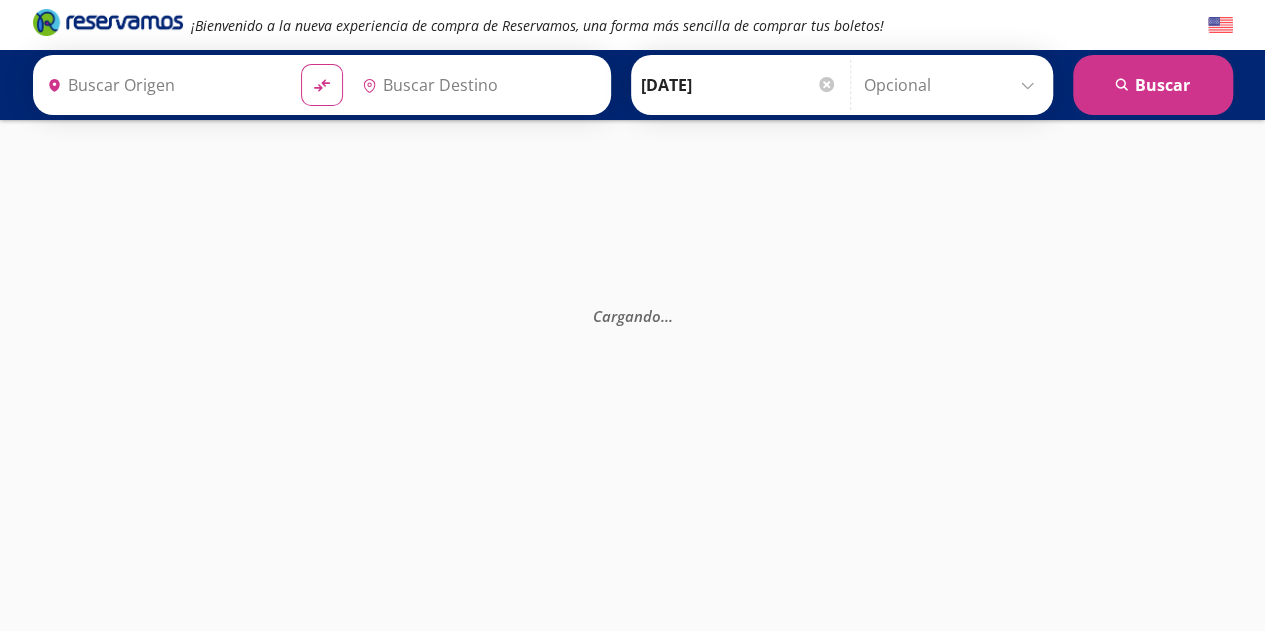 type on "[GEOGRAPHIC_DATA], [GEOGRAPHIC_DATA]" 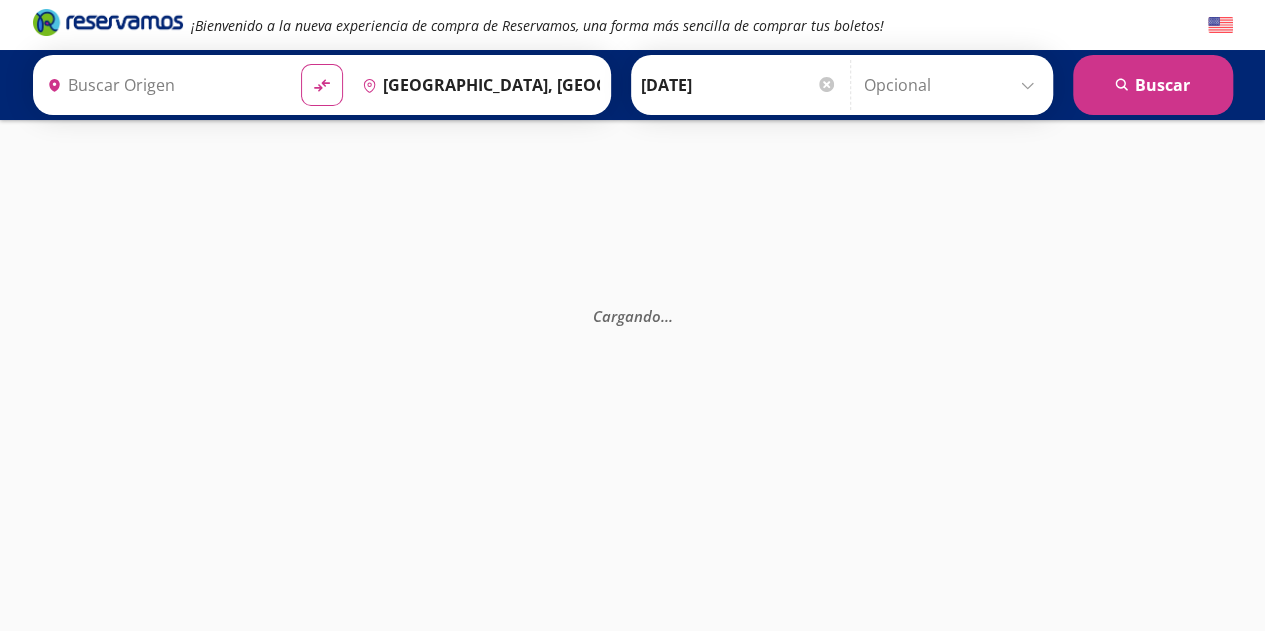 type on "Central Autobuses Capu, [GEOGRAPHIC_DATA]" 